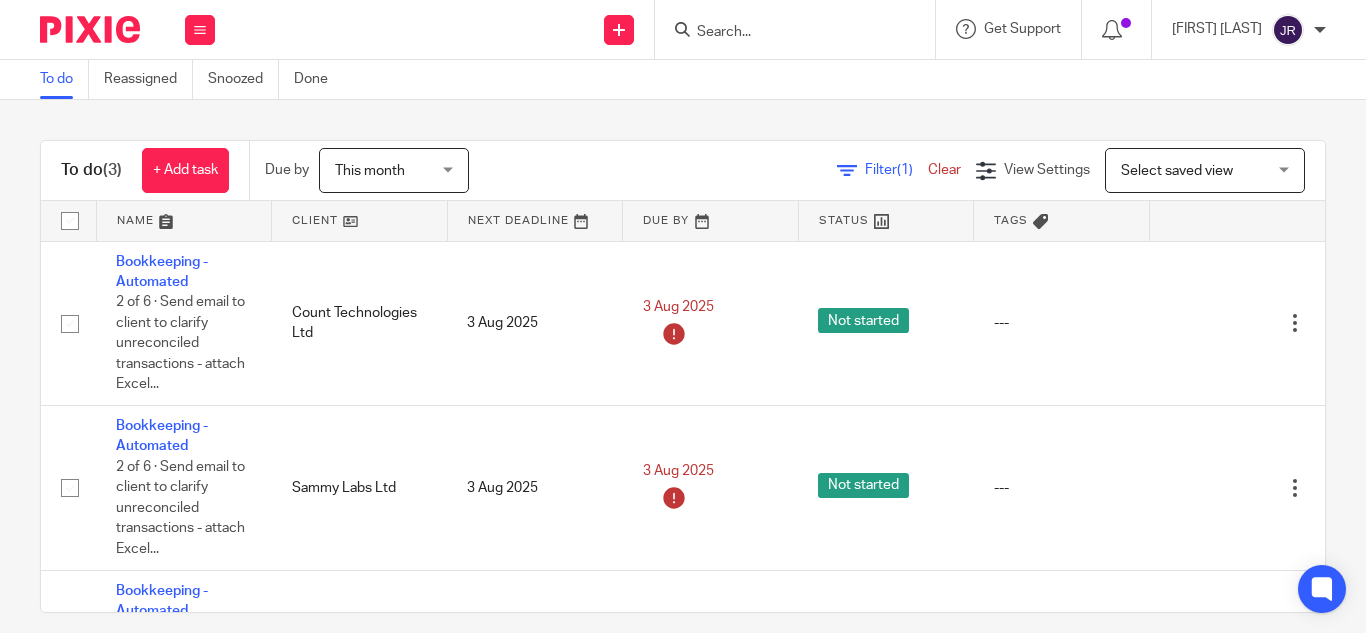 scroll, scrollTop: 0, scrollLeft: 0, axis: both 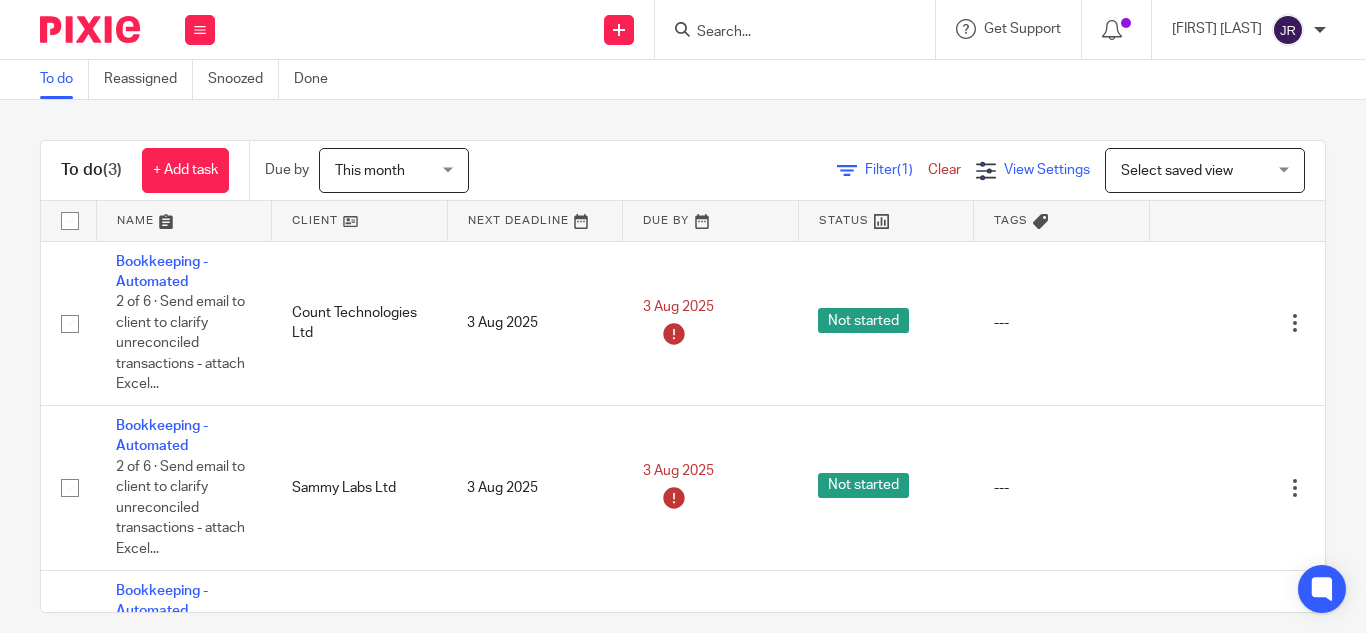 click on "View Settings" at bounding box center (1047, 170) 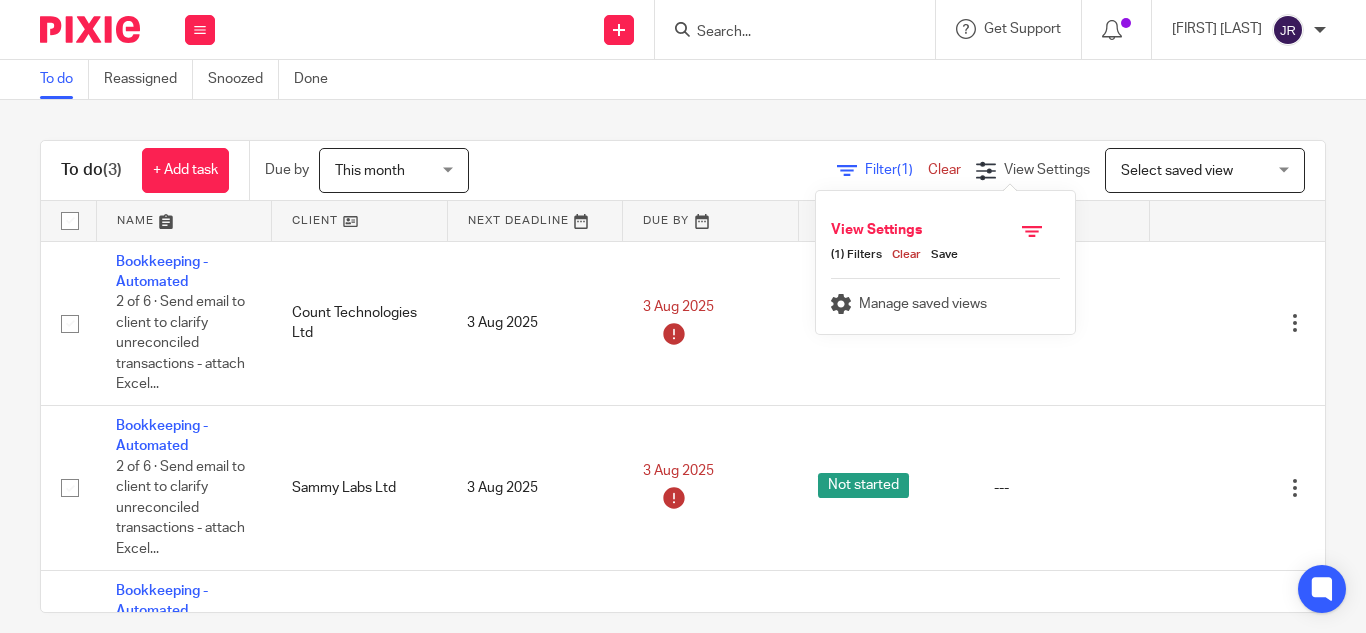 click on "Clear" at bounding box center (944, 170) 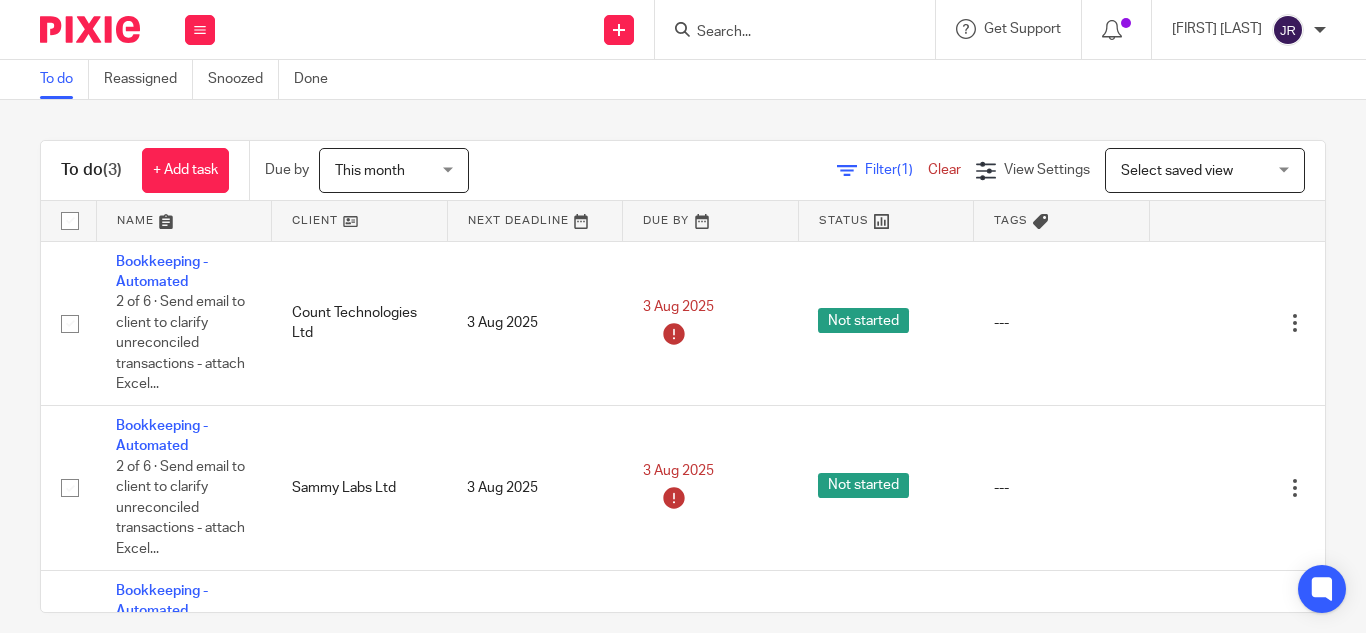 click on "Clear" at bounding box center [944, 170] 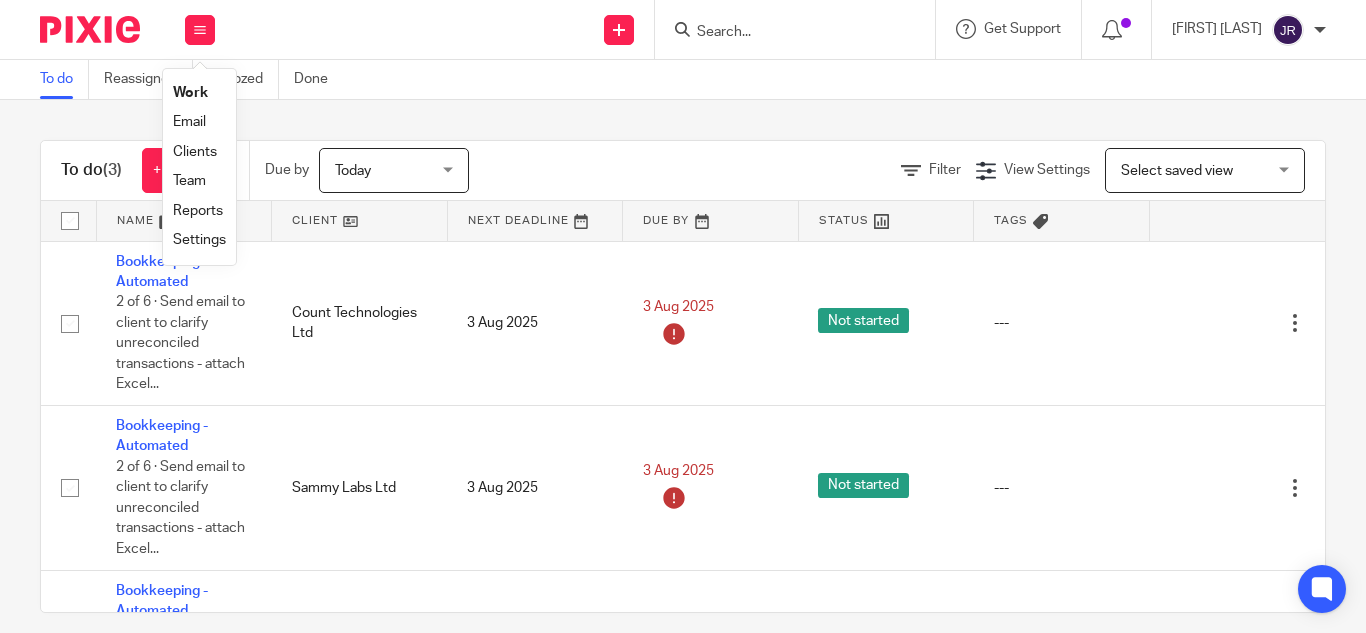scroll, scrollTop: 0, scrollLeft: 0, axis: both 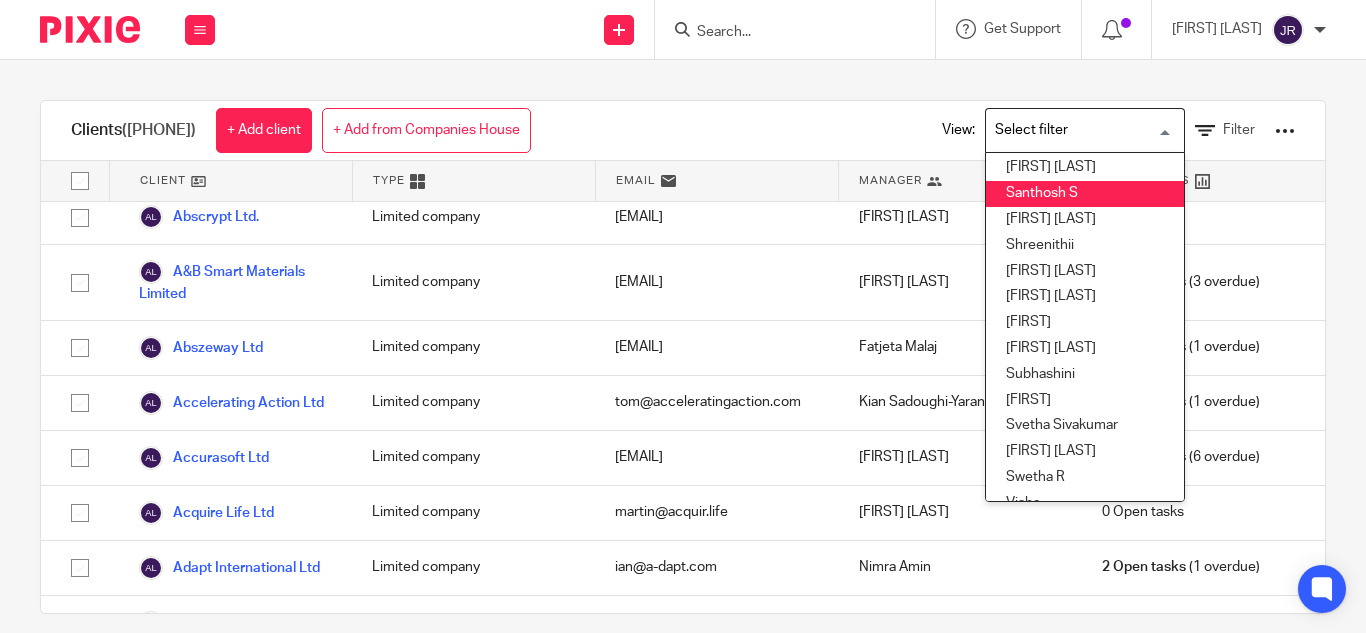click on "Santhosh S" at bounding box center [1085, 194] 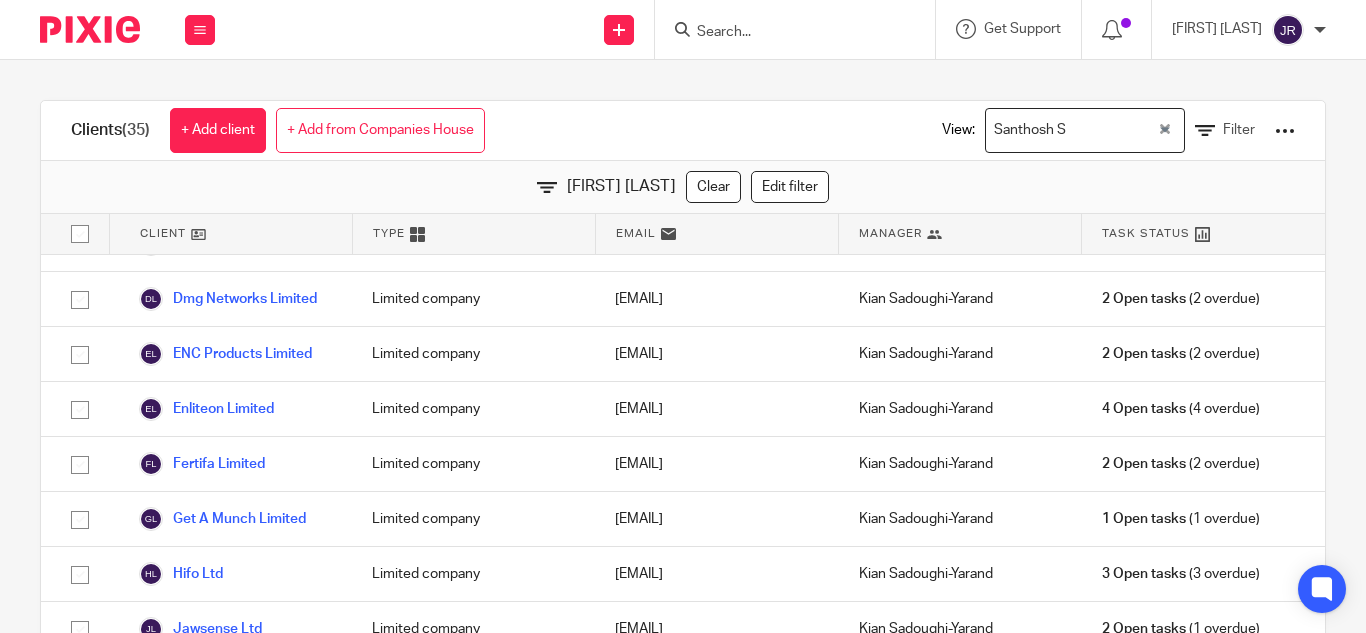 click on "Clients
(35)
+ Add client
+ Add from Companies House
View:
Santhosh S
Loading...          Filter
Santhosh S: 35 results.
Clear
Edit filter
Client         Type     Email     Manager       Task Status
3Fin Analytics Ltd
Limited company
raul@3fin.io
Kian Sadoughi-Yarand
4 Open tasks
(4 overdue)
Accelerating Action Ltd
Limited company
tom@acceleratingaction.com
Kian Sadoughi-Yarand
1 Open tasks
(1 overdue)
Apoha Limited" at bounding box center [683, 346] 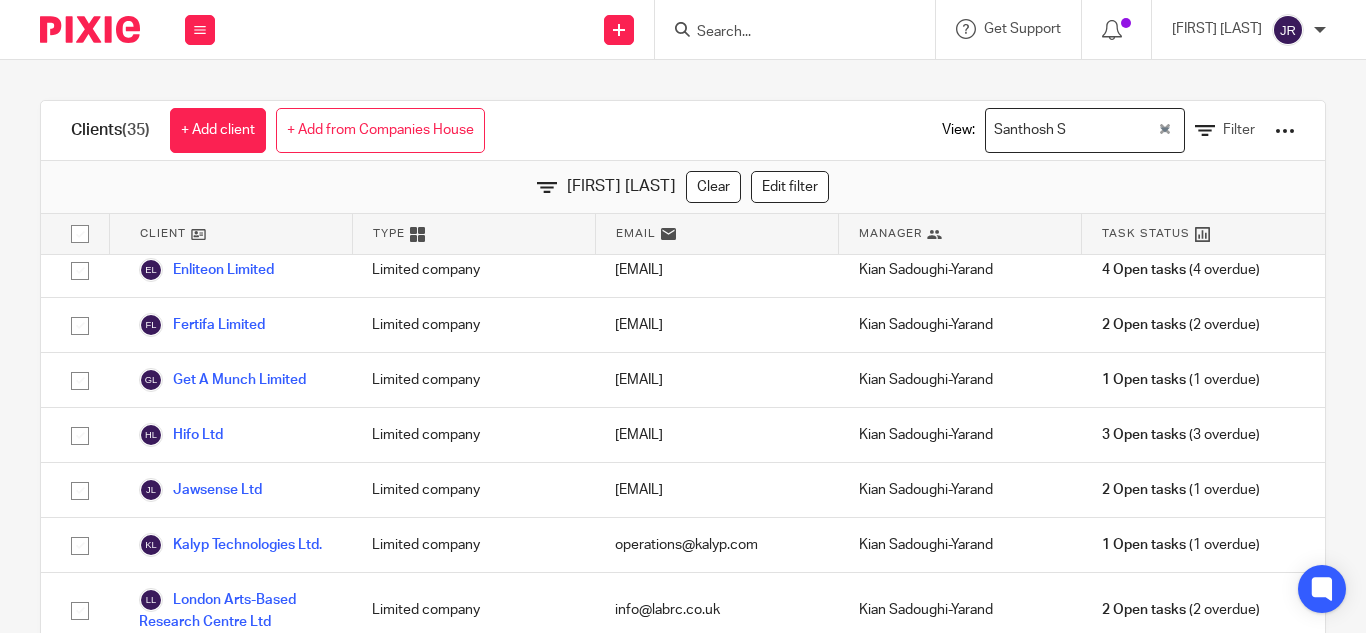 scroll, scrollTop: 674, scrollLeft: 0, axis: vertical 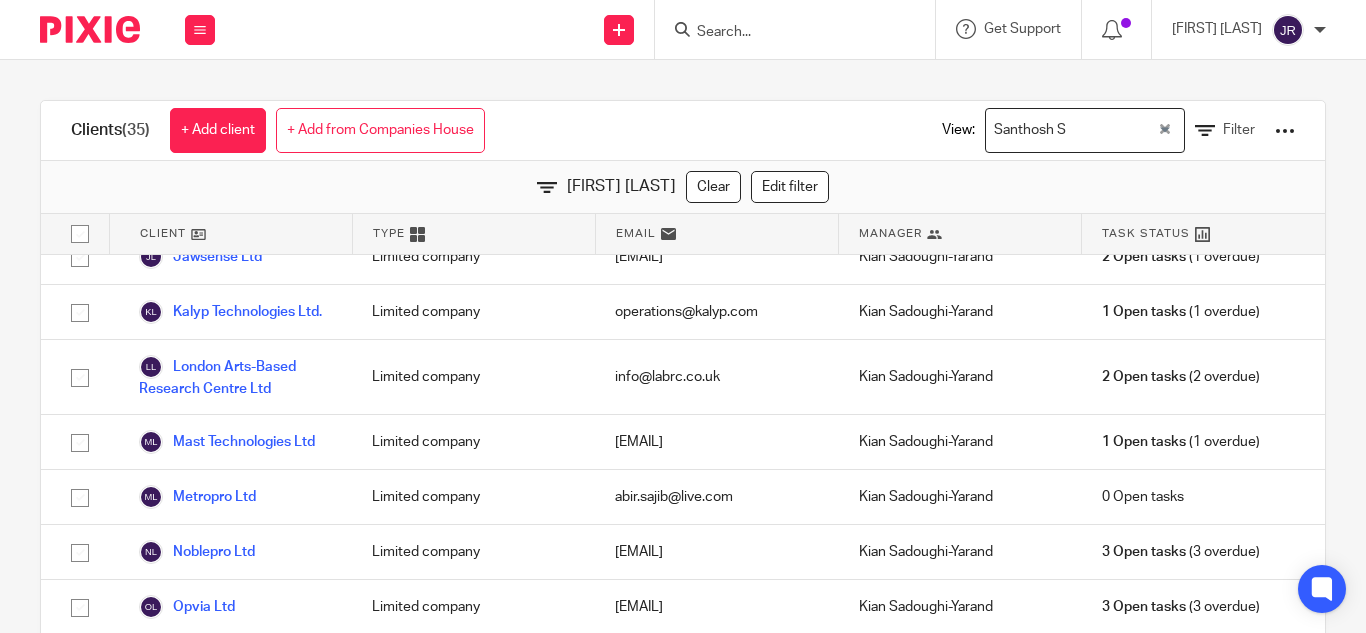 click on "Clients
(35)
+ Add client
+ Add from Companies House
View:
Santhosh S
Loading...          Filter
Santhosh S: 35 results.
Clear
Edit filter
Client         Type     Email     Manager       Task Status
3Fin Analytics Ltd
Limited company
raul@3fin.io
Kian Sadoughi-Yarand
4 Open tasks
(4 overdue)
Accelerating Action Ltd
Limited company
tom@acceleratingaction.com
Kian Sadoughi-Yarand
1 Open tasks
(1 overdue)
Apoha Limited" at bounding box center (683, 346) 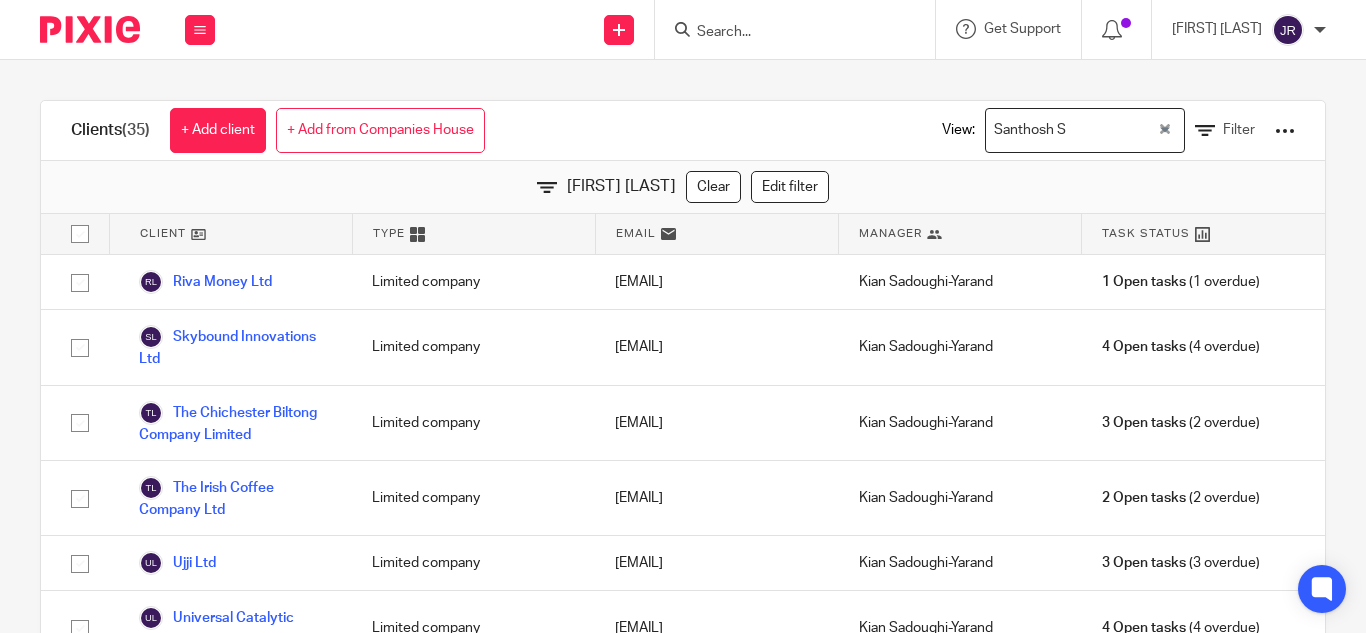 scroll, scrollTop: 1753, scrollLeft: 0, axis: vertical 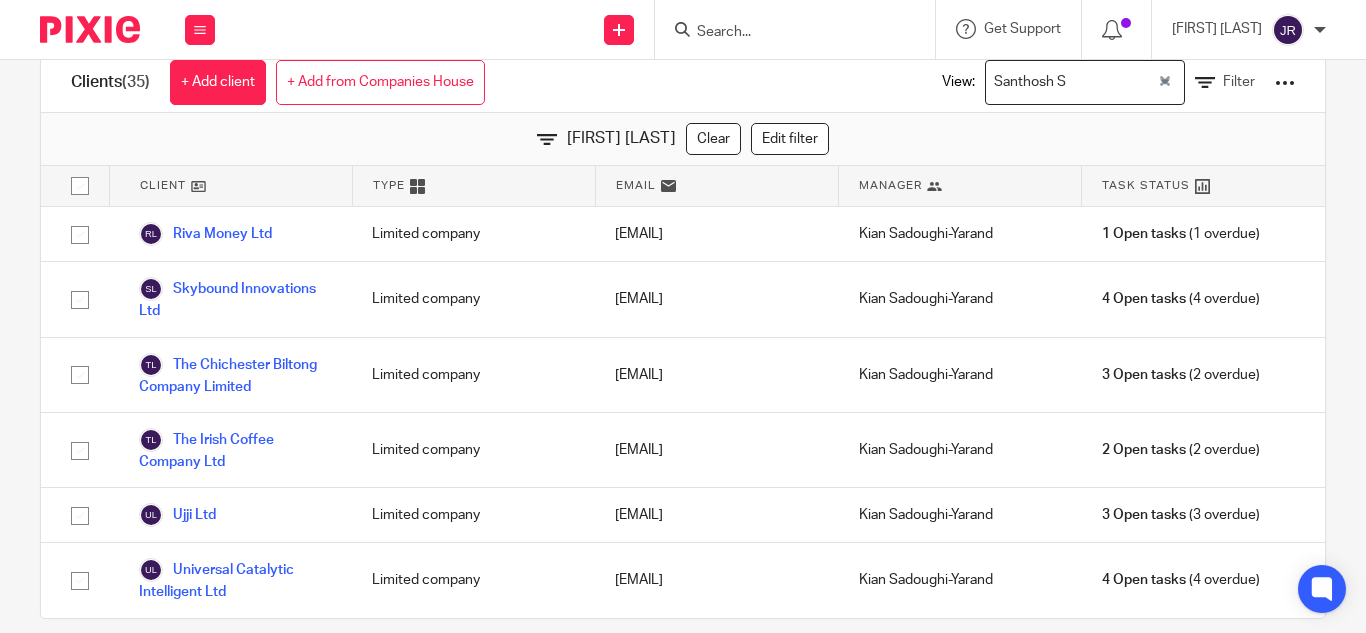 drag, startPoint x: 250, startPoint y: 447, endPoint x: 286, endPoint y: -87, distance: 535.2121 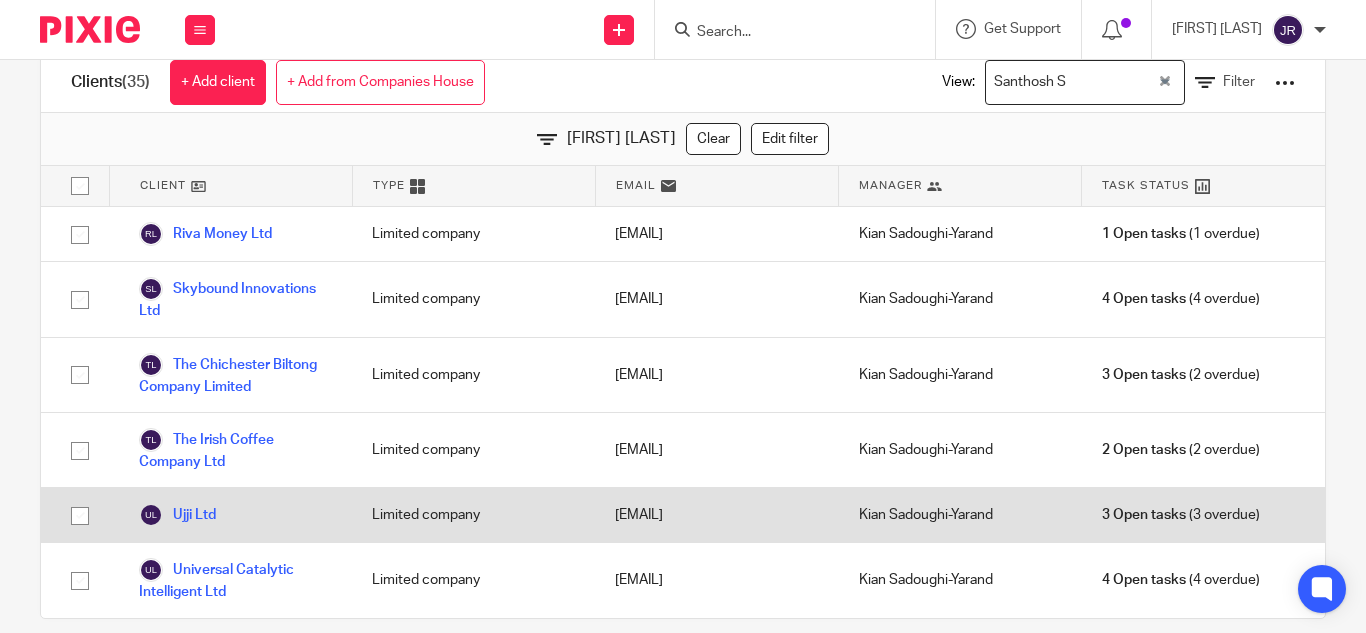 scroll, scrollTop: 74, scrollLeft: 0, axis: vertical 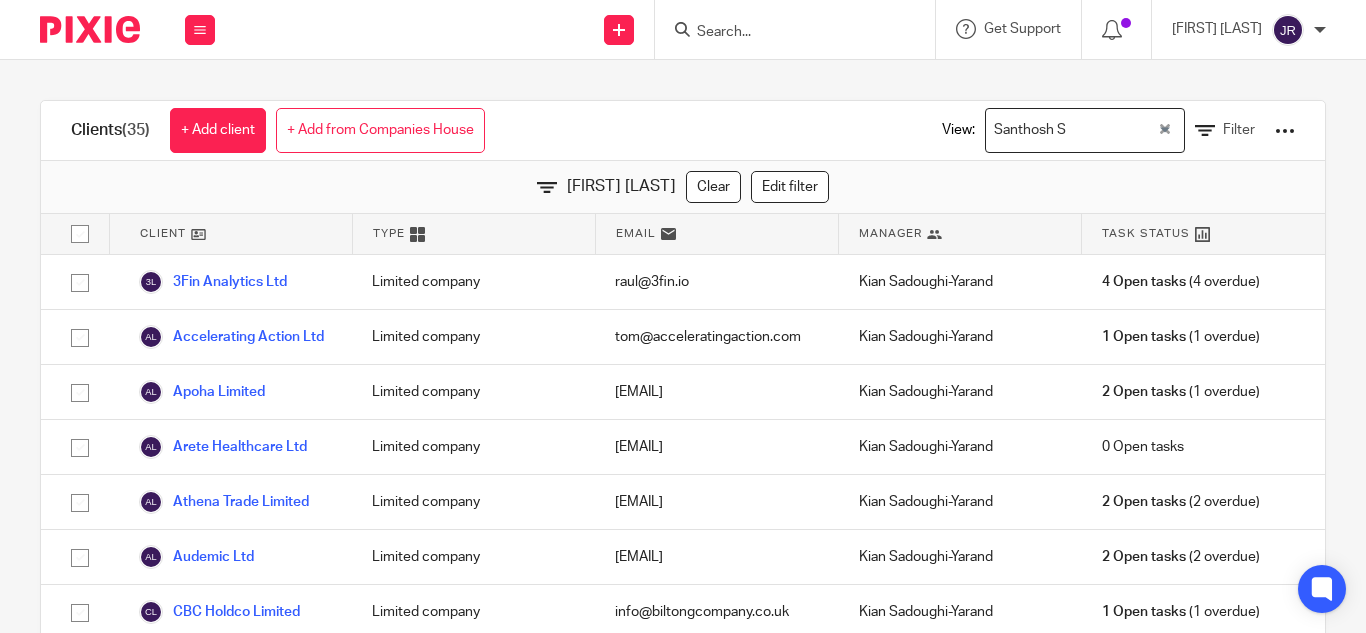click at bounding box center [785, 33] 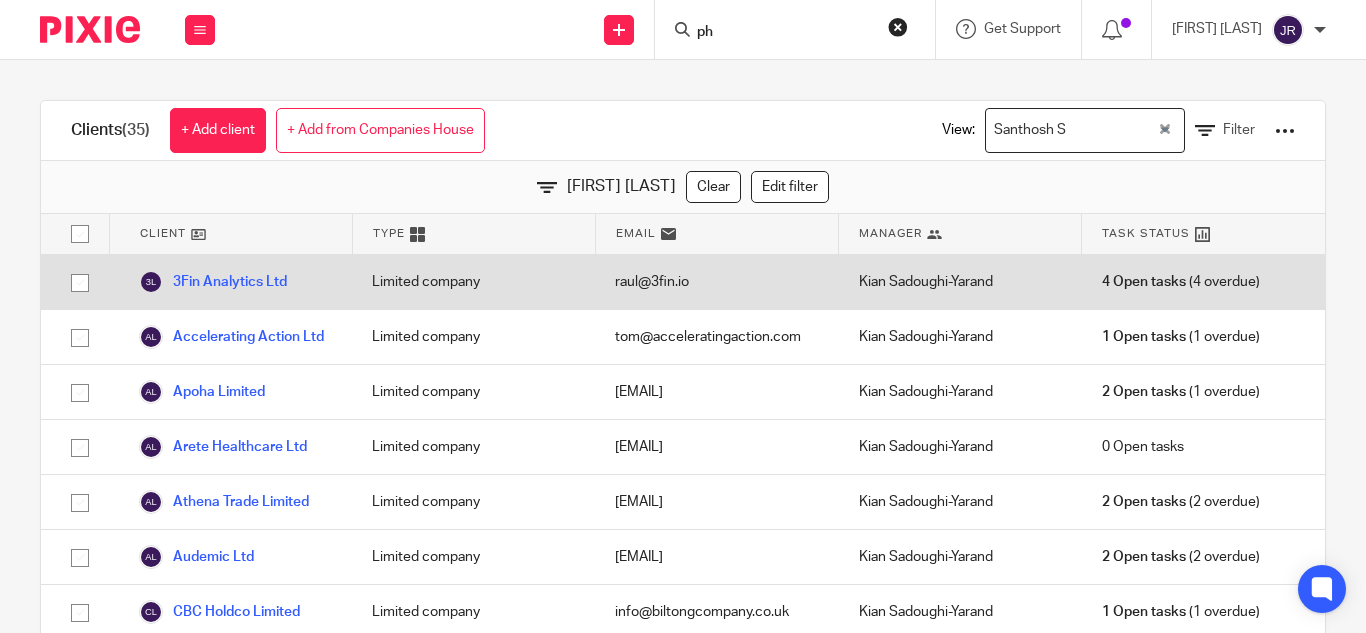 type on "ph" 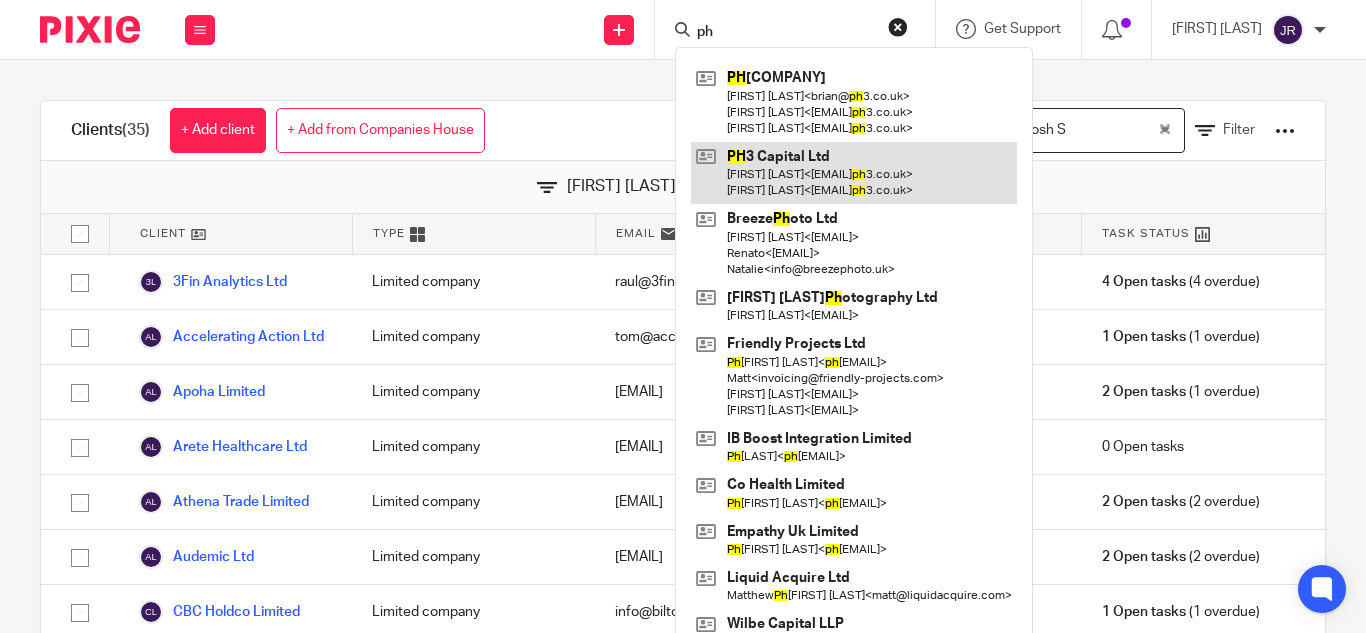 click at bounding box center [854, 173] 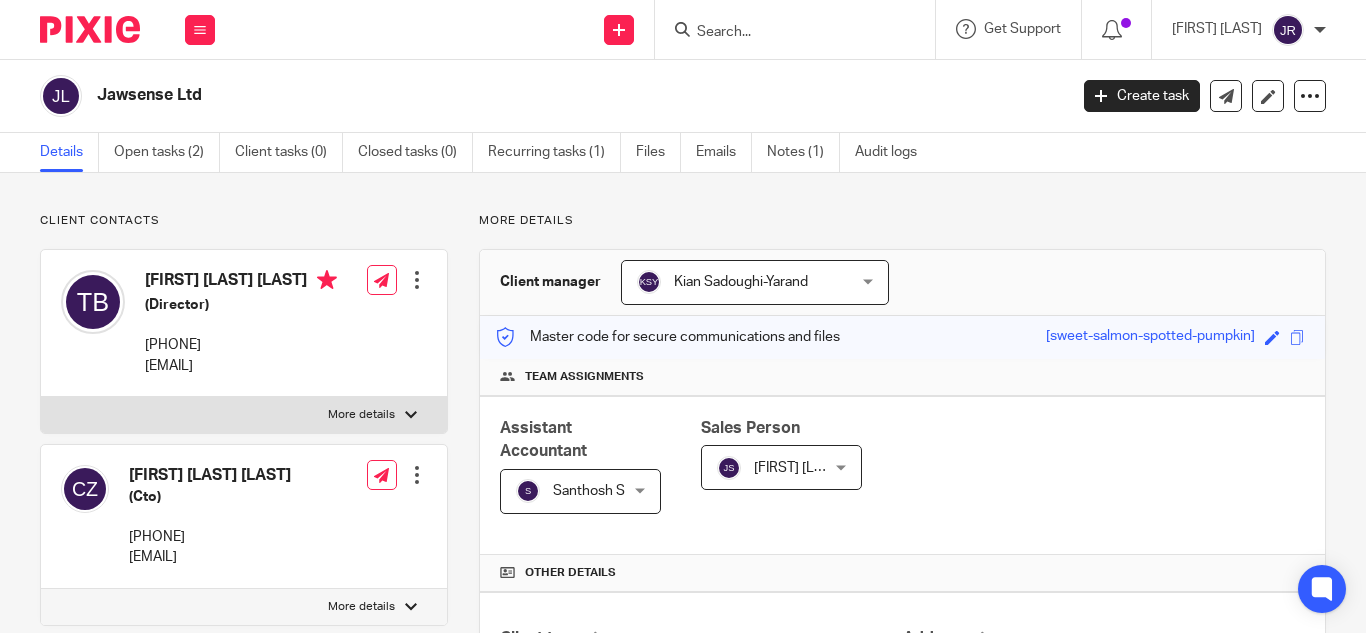 scroll, scrollTop: 0, scrollLeft: 0, axis: both 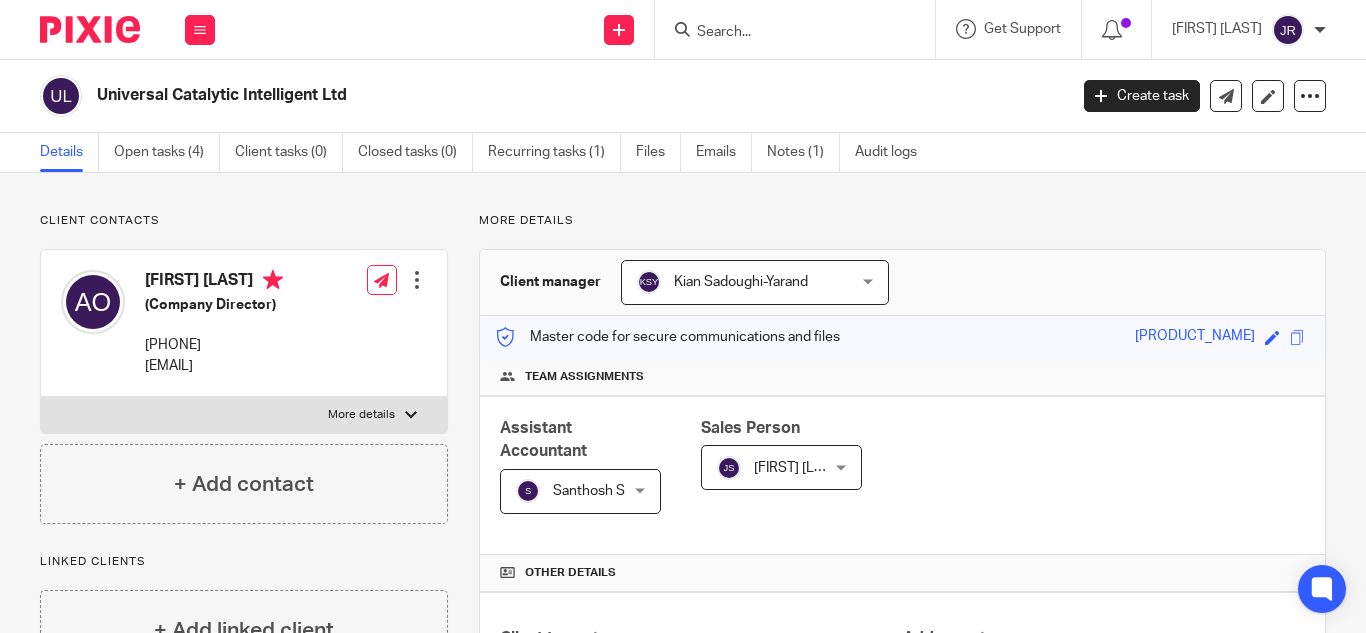 drag, startPoint x: 291, startPoint y: 98, endPoint x: 94, endPoint y: 121, distance: 198.33809 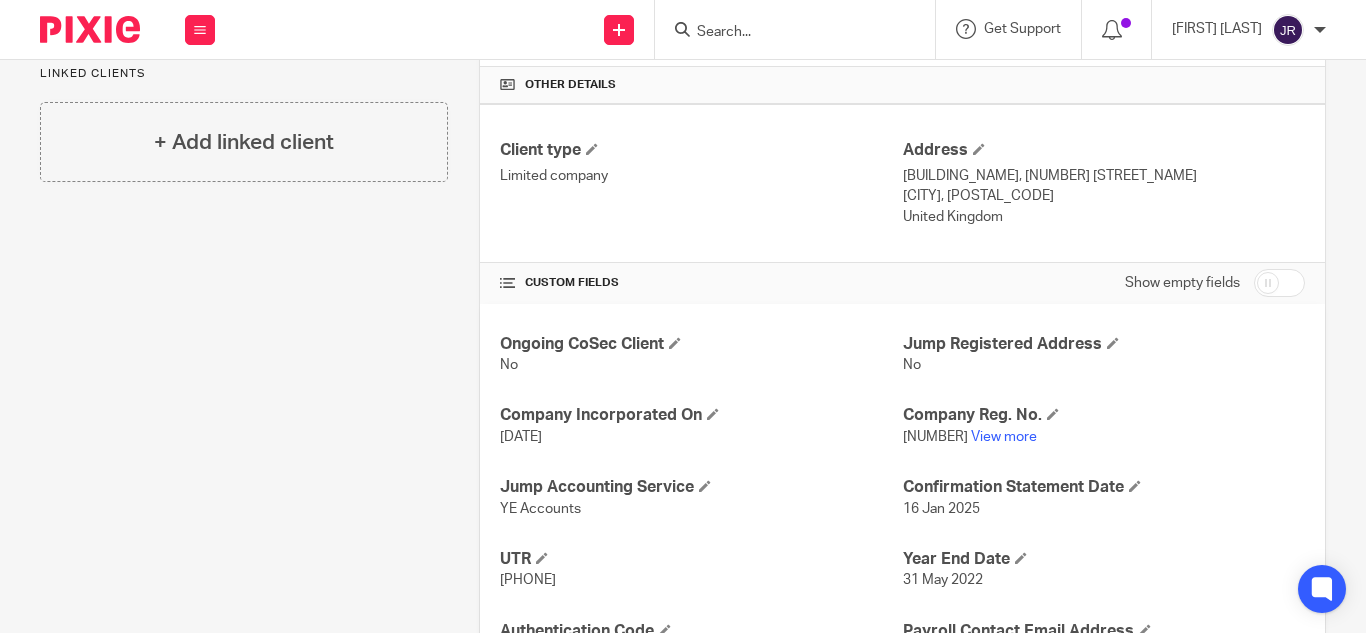 scroll, scrollTop: 533, scrollLeft: 0, axis: vertical 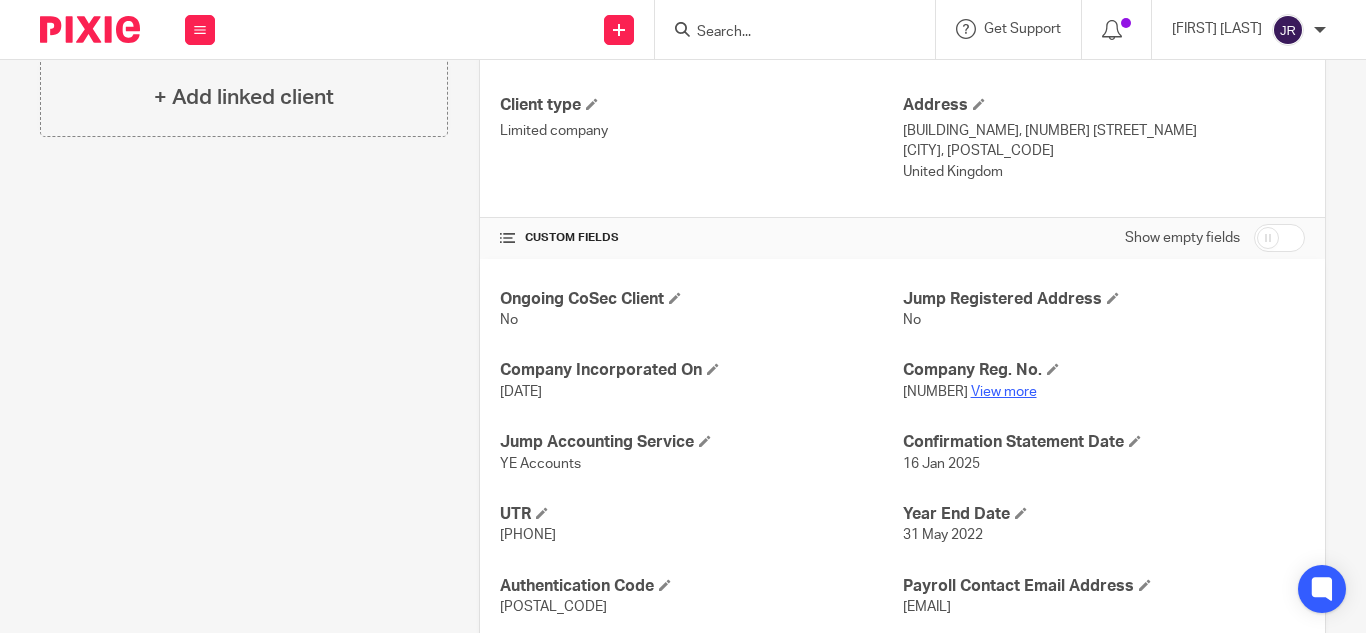 click on "View more" at bounding box center (1004, 392) 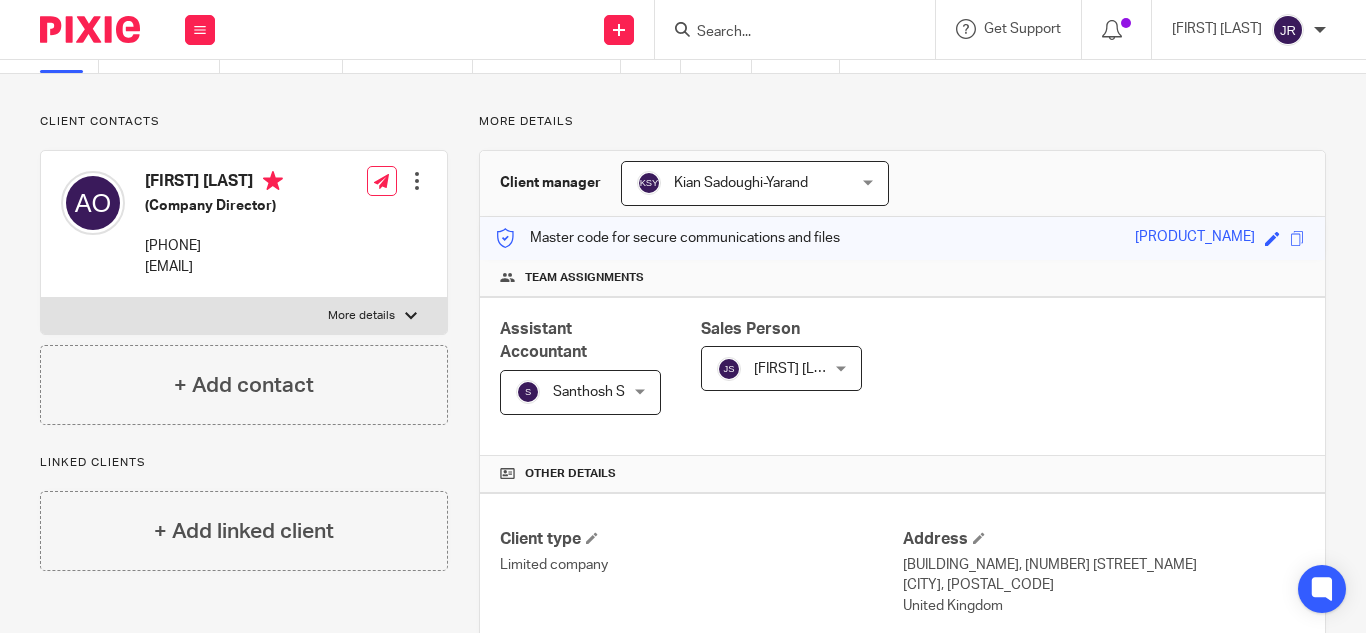 scroll, scrollTop: 0, scrollLeft: 0, axis: both 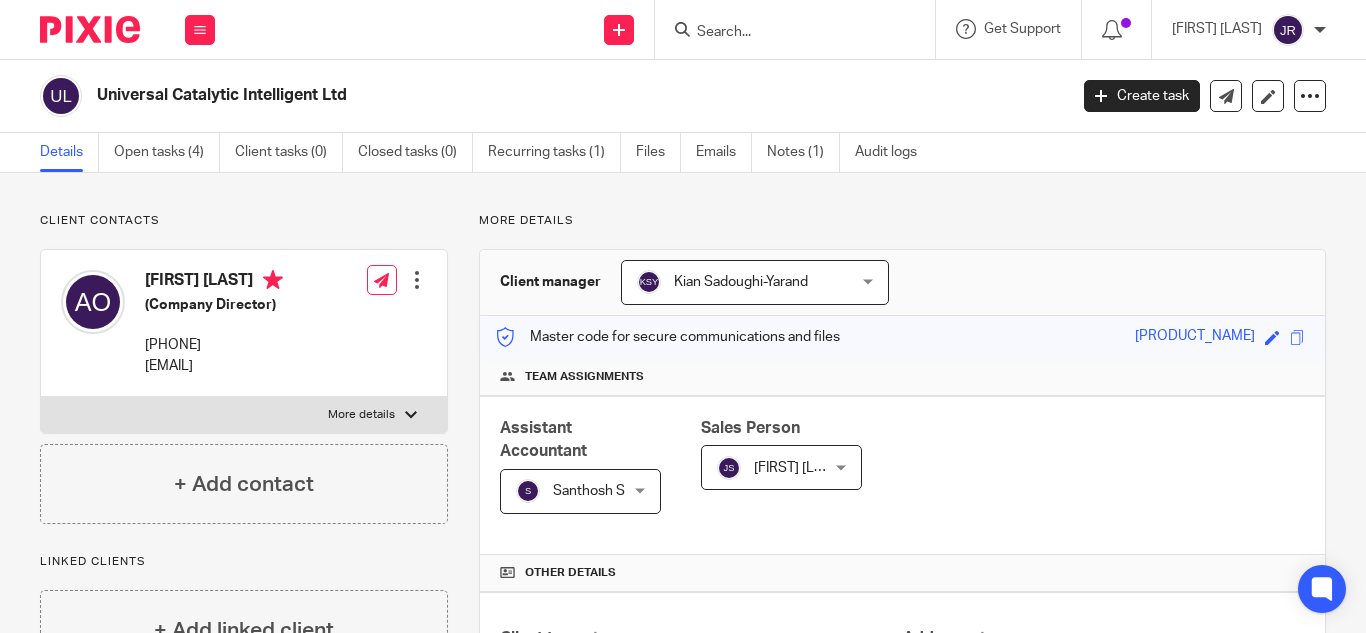 click at bounding box center (785, 33) 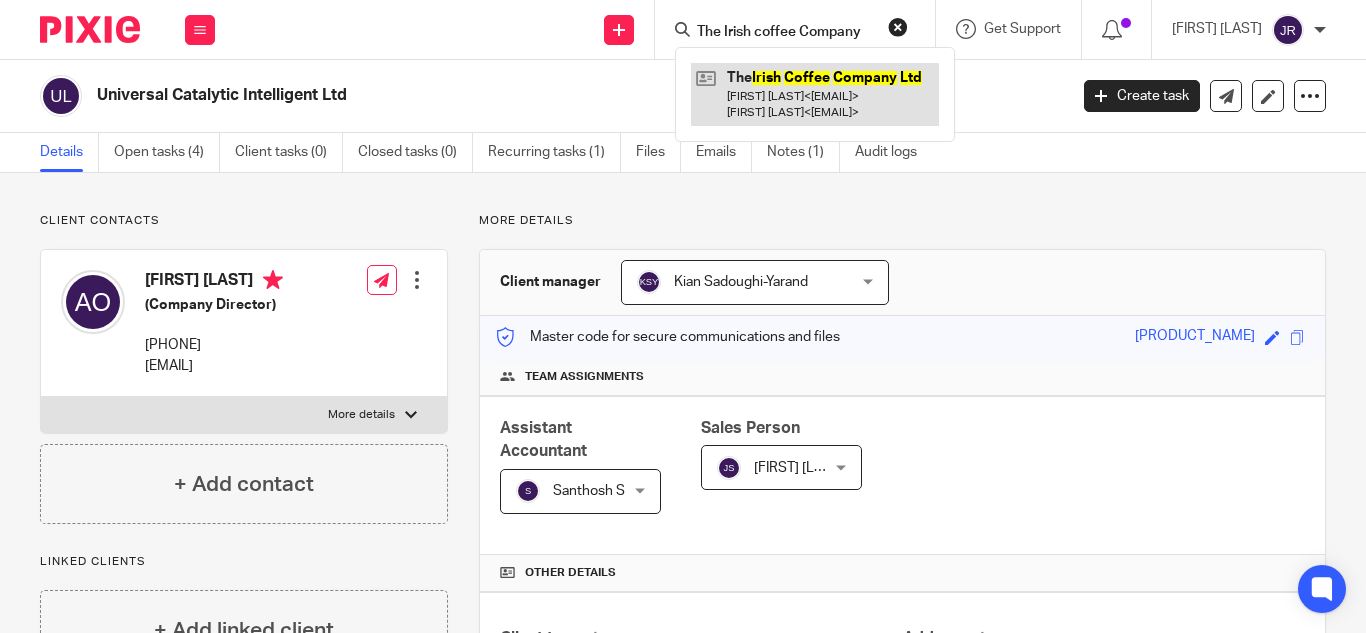 scroll, scrollTop: 0, scrollLeft: 0, axis: both 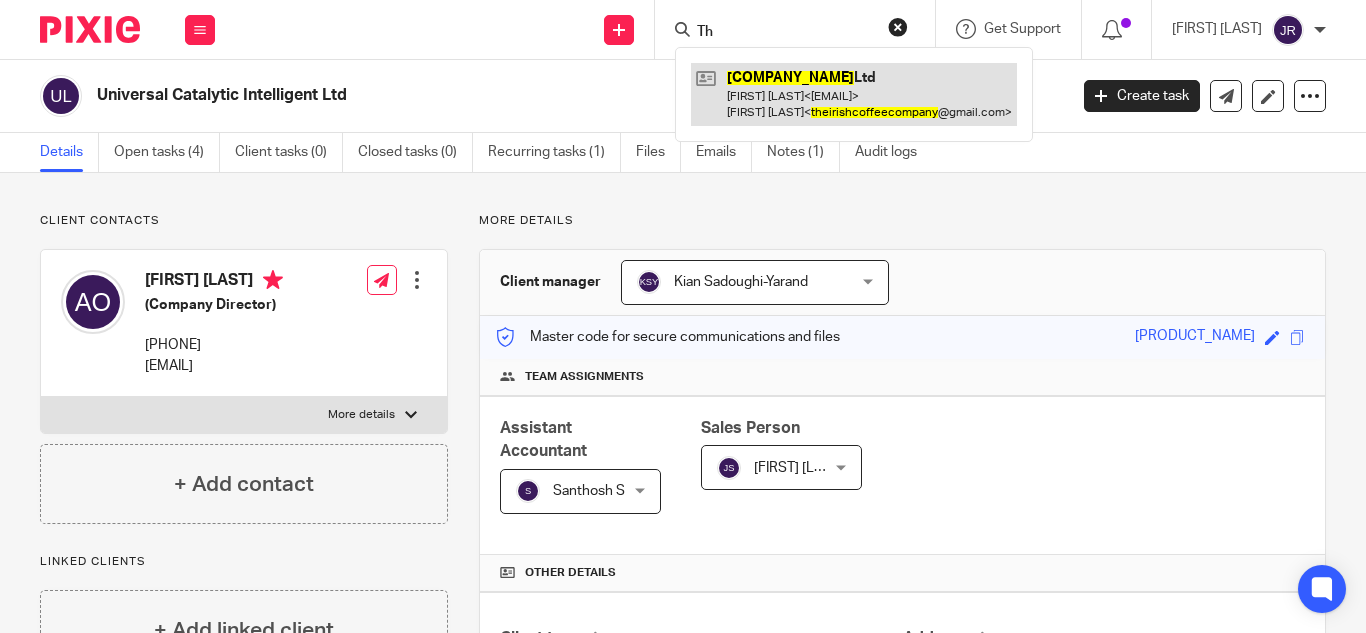 type on "T" 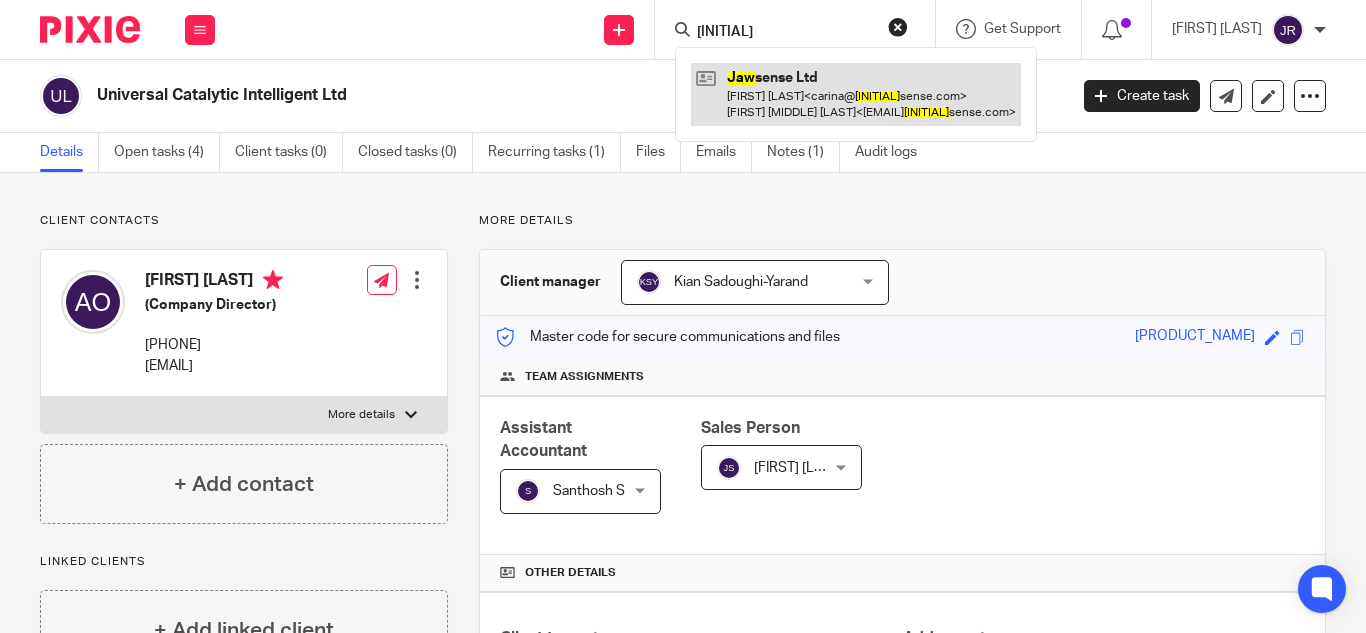 type on "jaw" 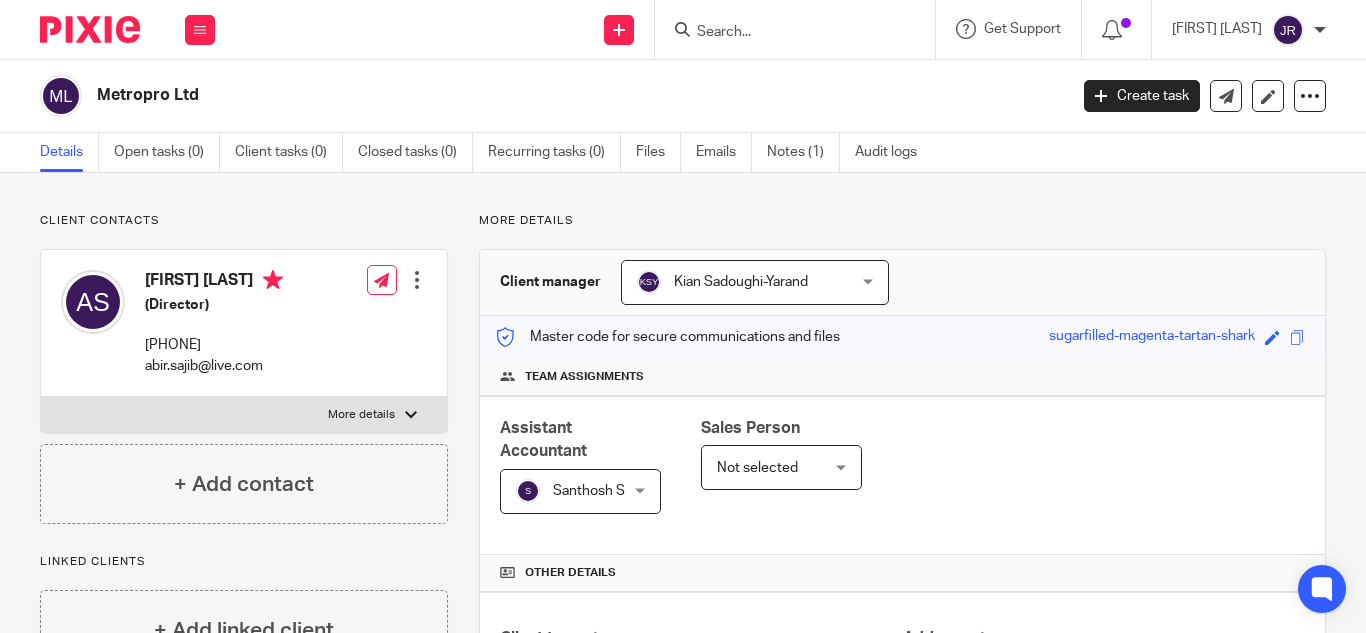 scroll, scrollTop: 0, scrollLeft: 0, axis: both 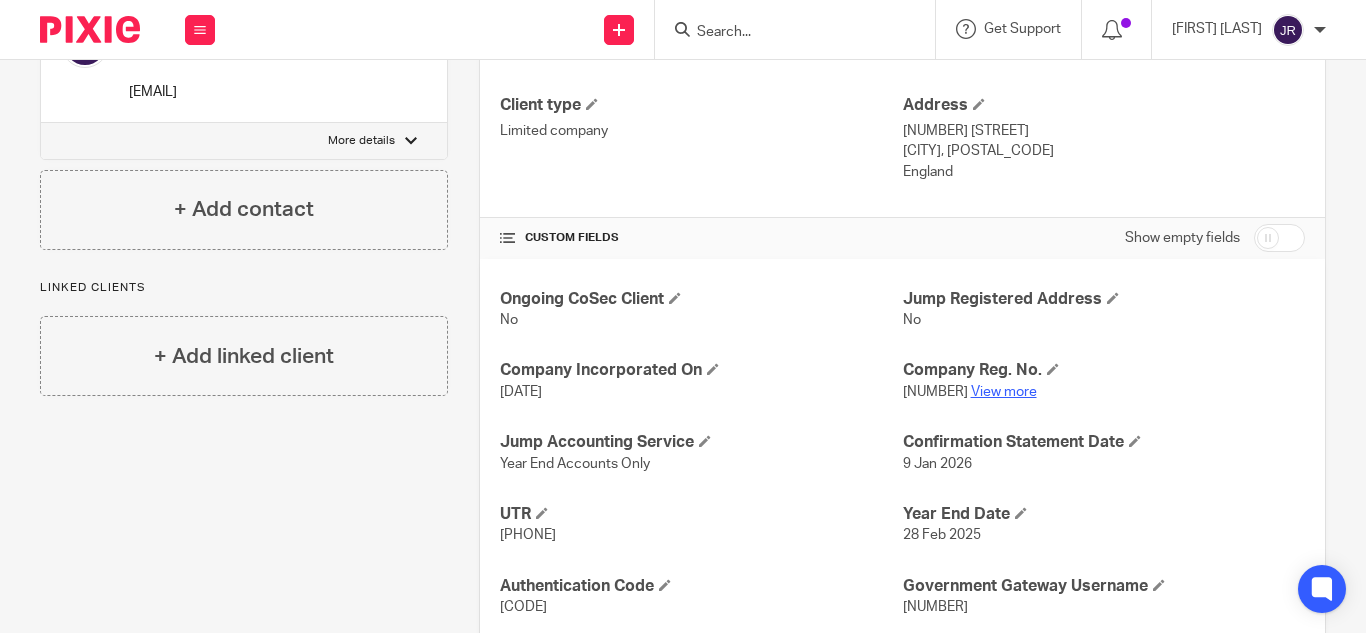 click on "View more" at bounding box center (1004, 392) 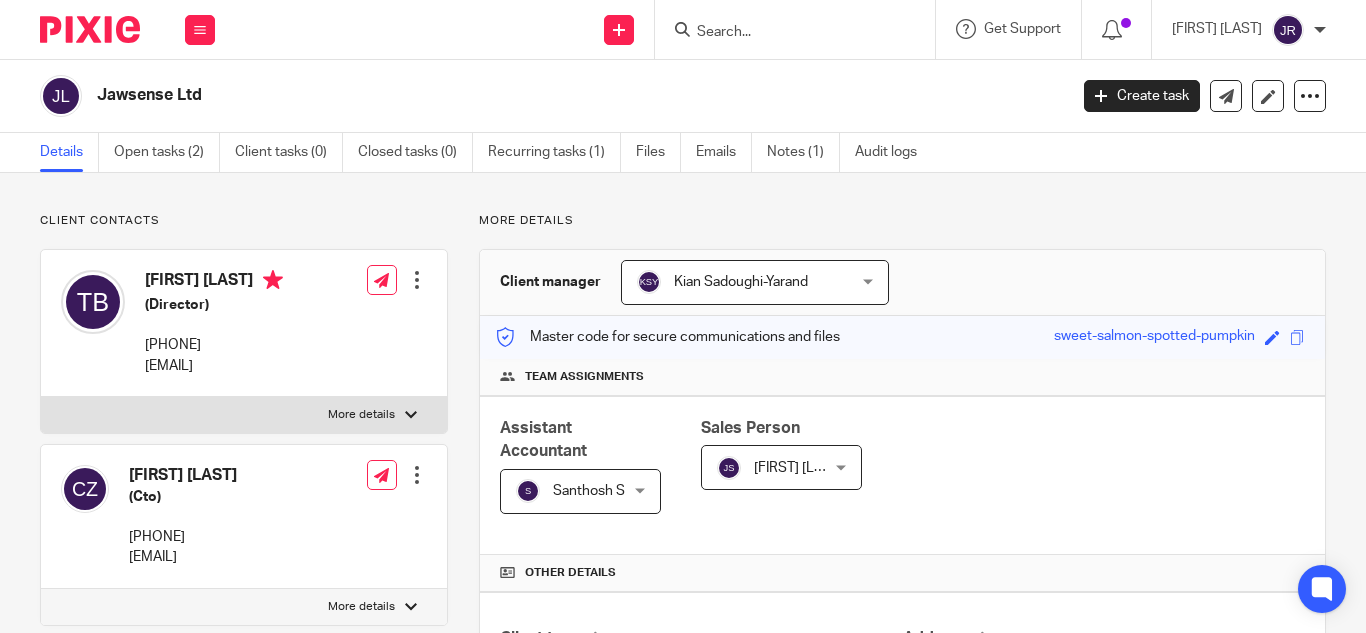scroll, scrollTop: 0, scrollLeft: 0, axis: both 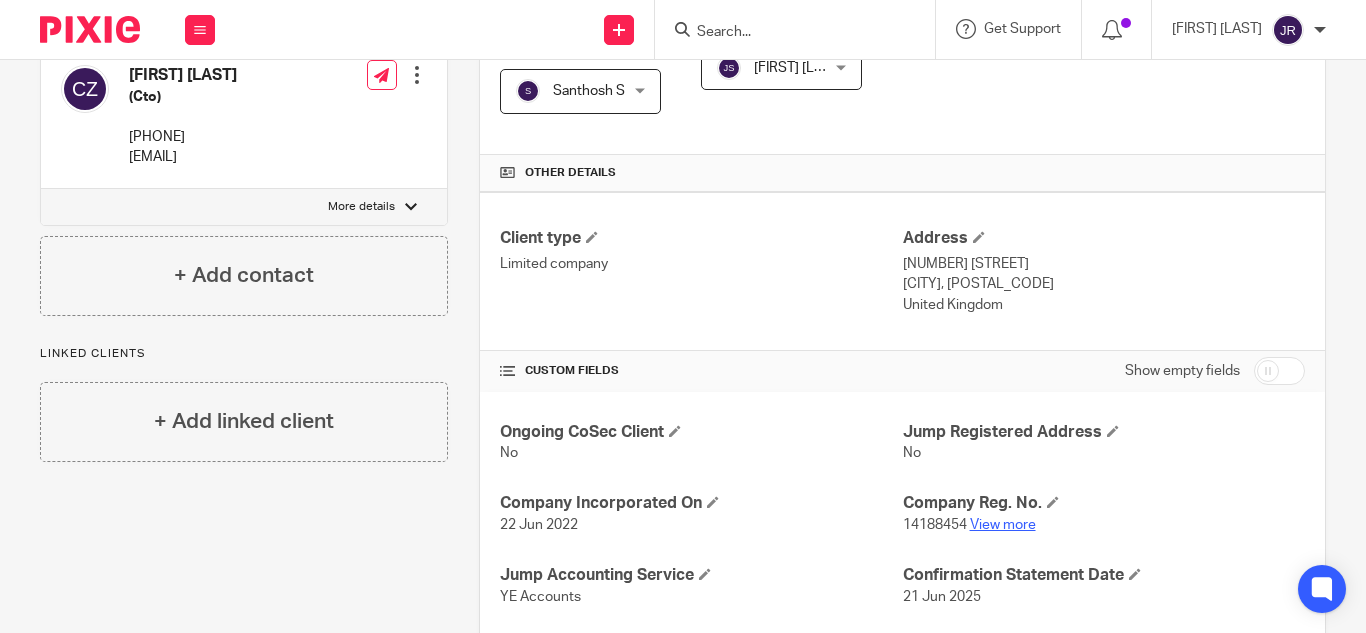 click on "View more" at bounding box center [1003, 525] 